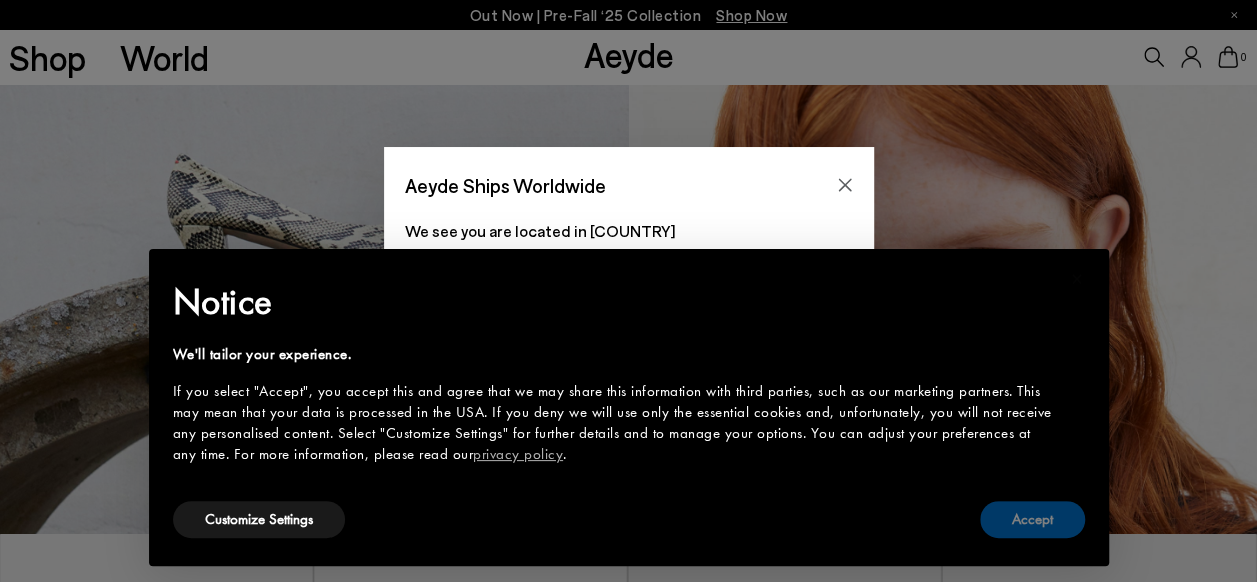 scroll, scrollTop: 600, scrollLeft: 0, axis: vertical 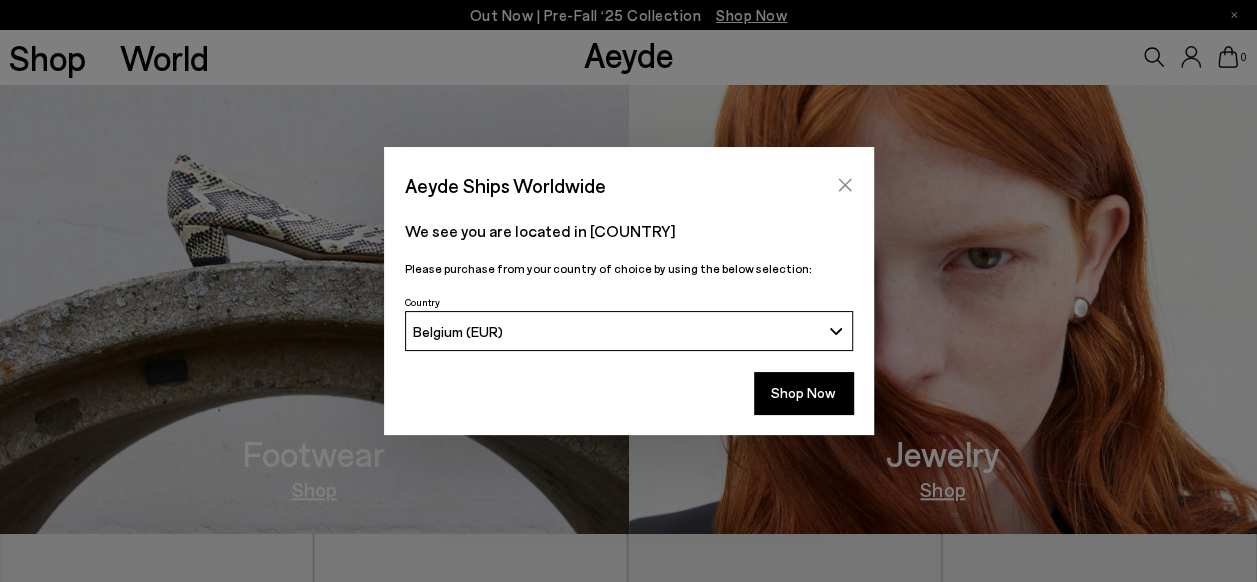 click 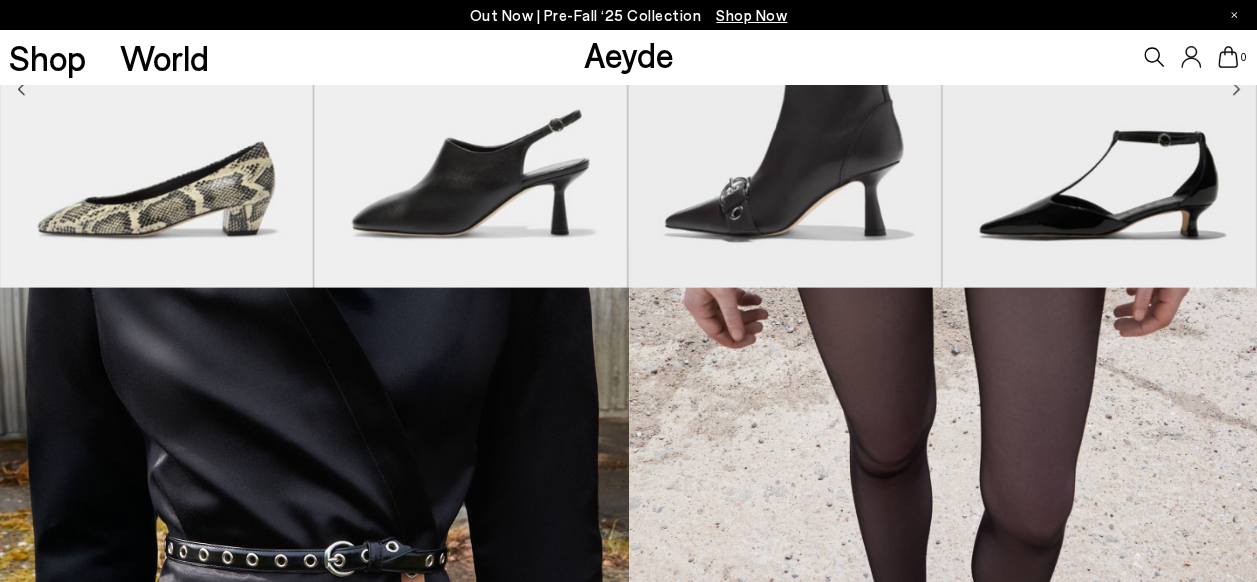 scroll, scrollTop: 1171, scrollLeft: 0, axis: vertical 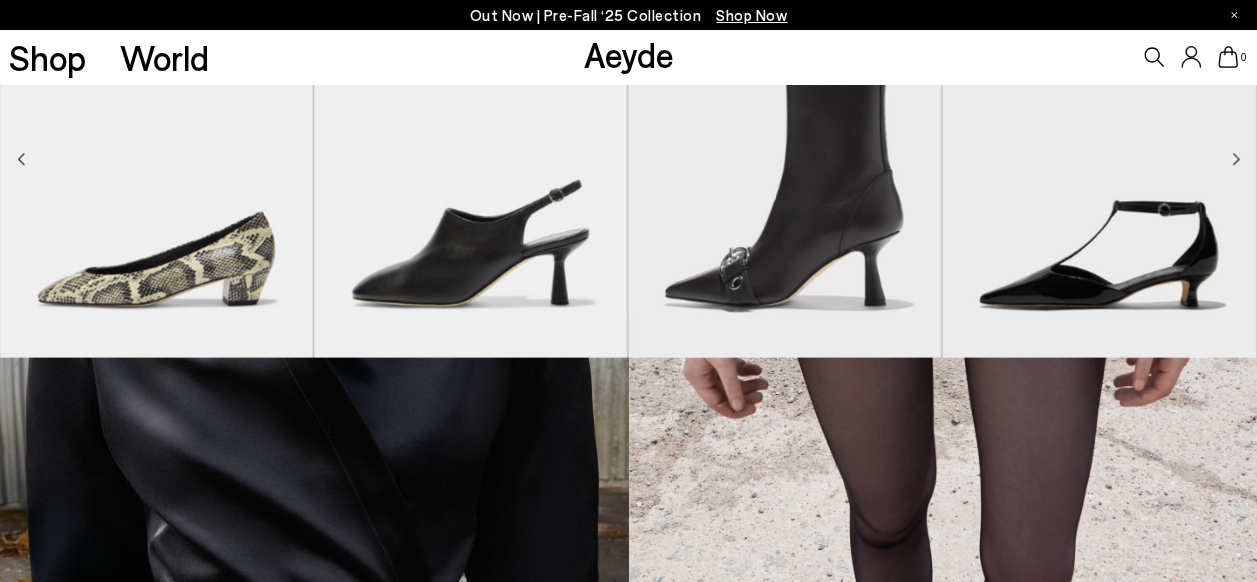 click 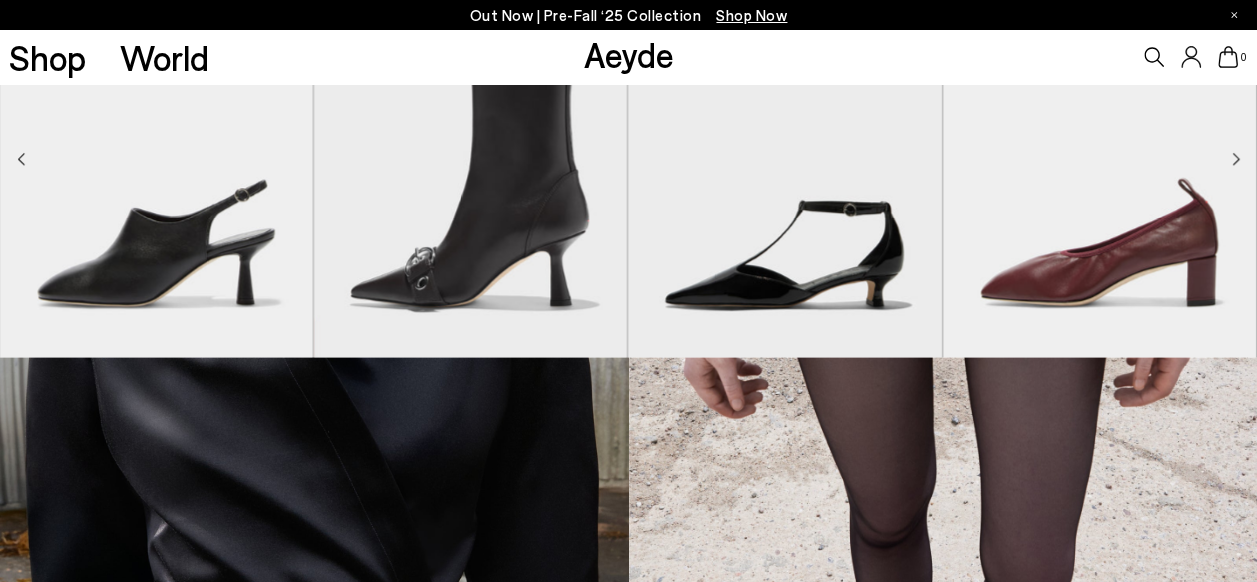 click 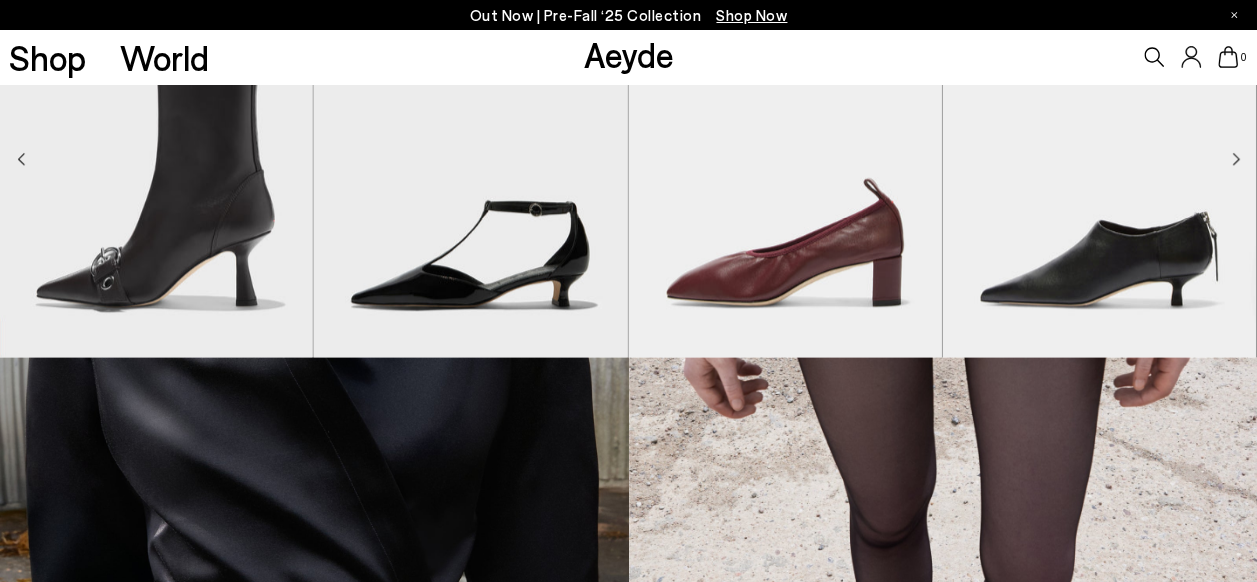 click 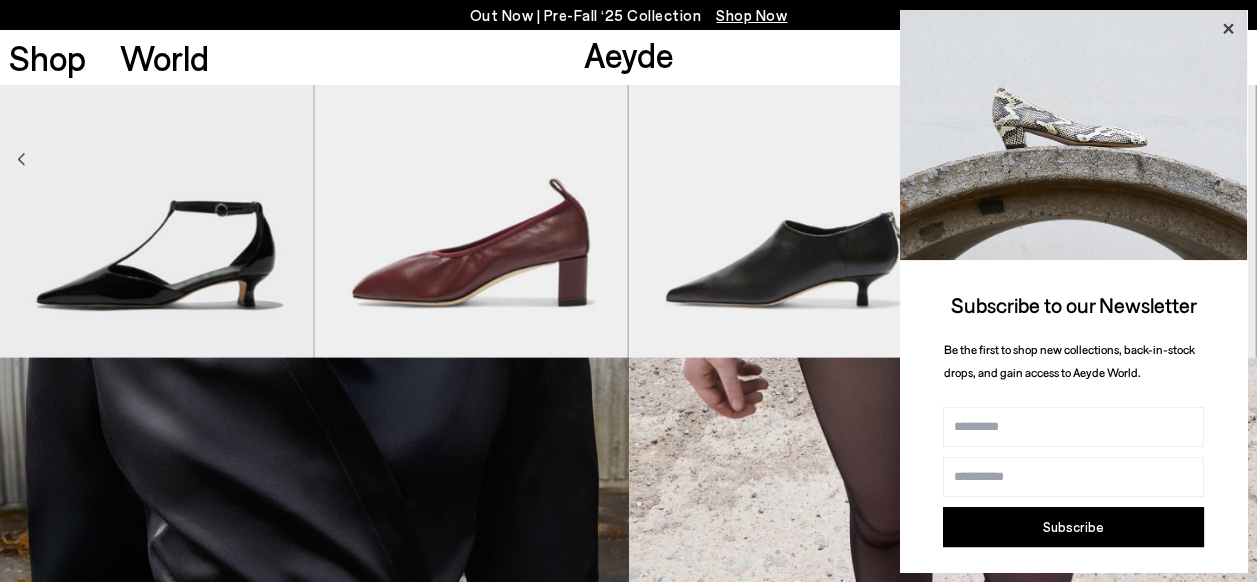 click 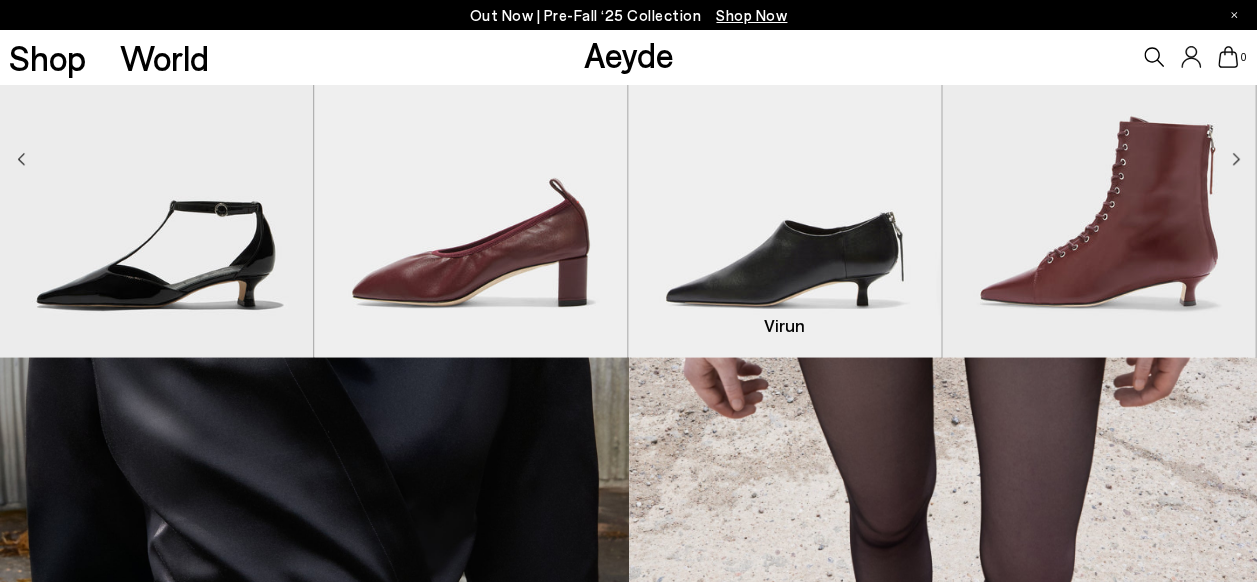 click at bounding box center (784, 160) 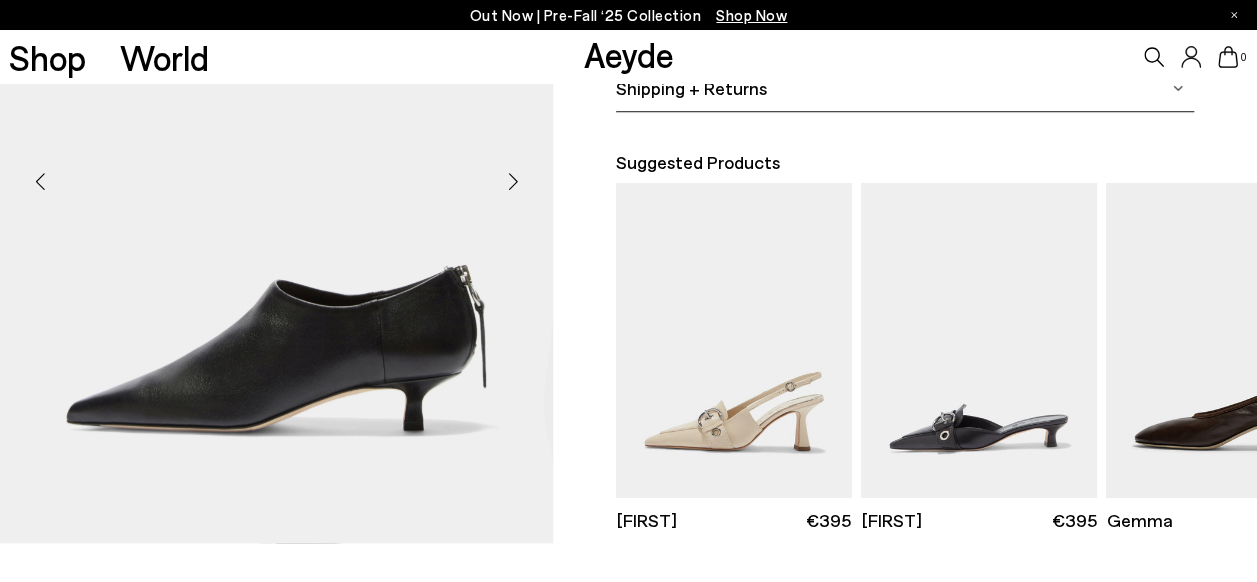 scroll, scrollTop: 600, scrollLeft: 0, axis: vertical 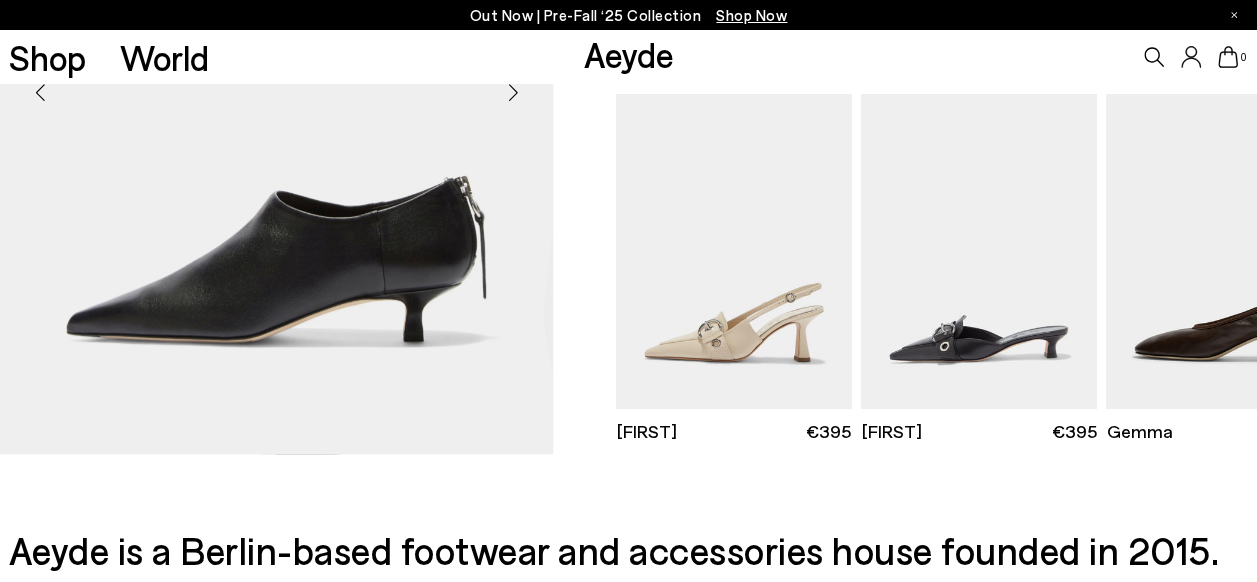 click at bounding box center [40, 93] 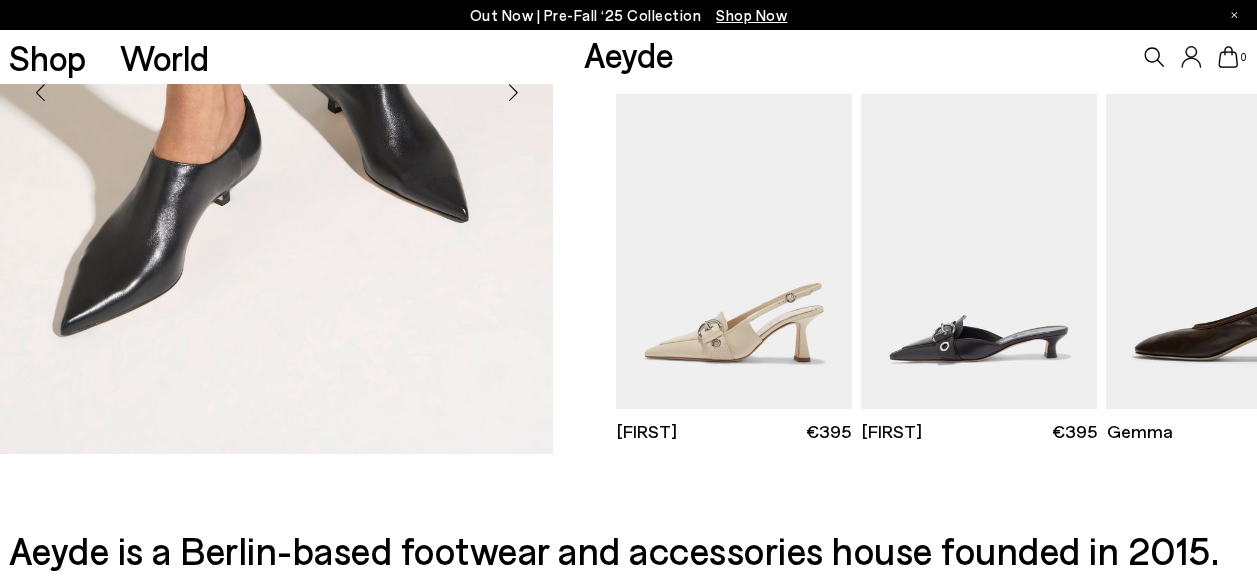 click on "Shop
World" at bounding box center (104, 57) 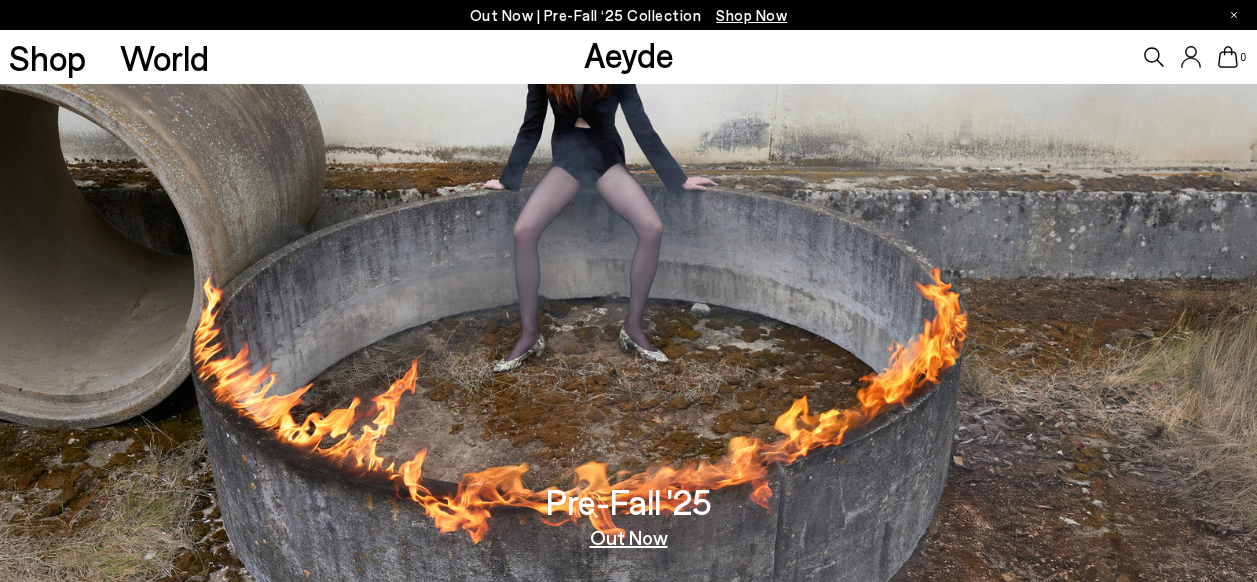 scroll, scrollTop: 1171, scrollLeft: 0, axis: vertical 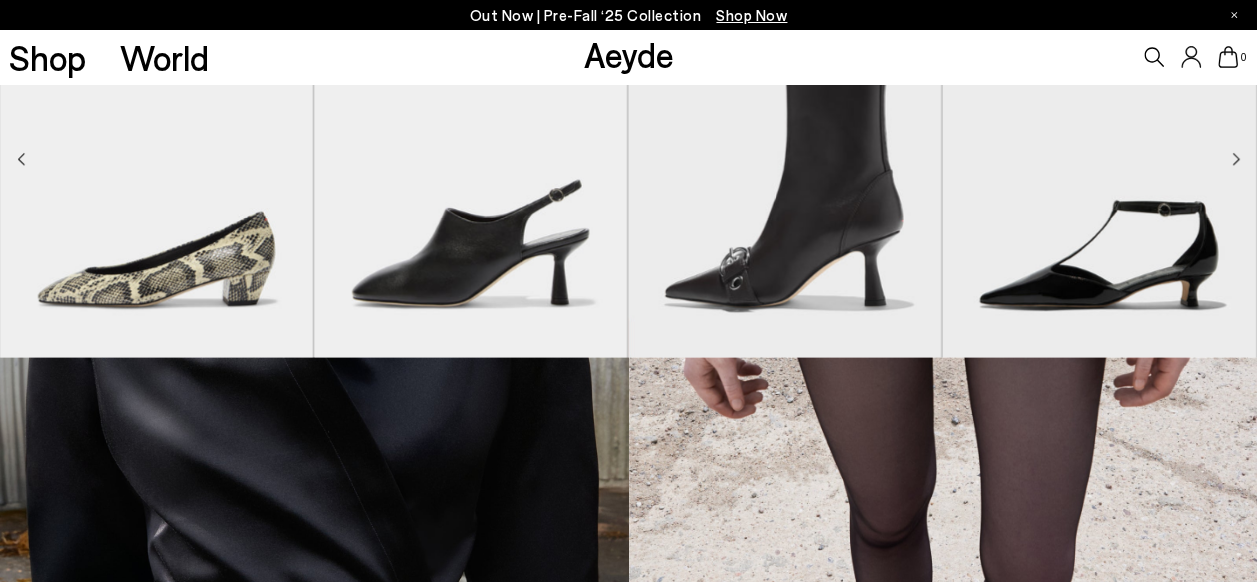 click 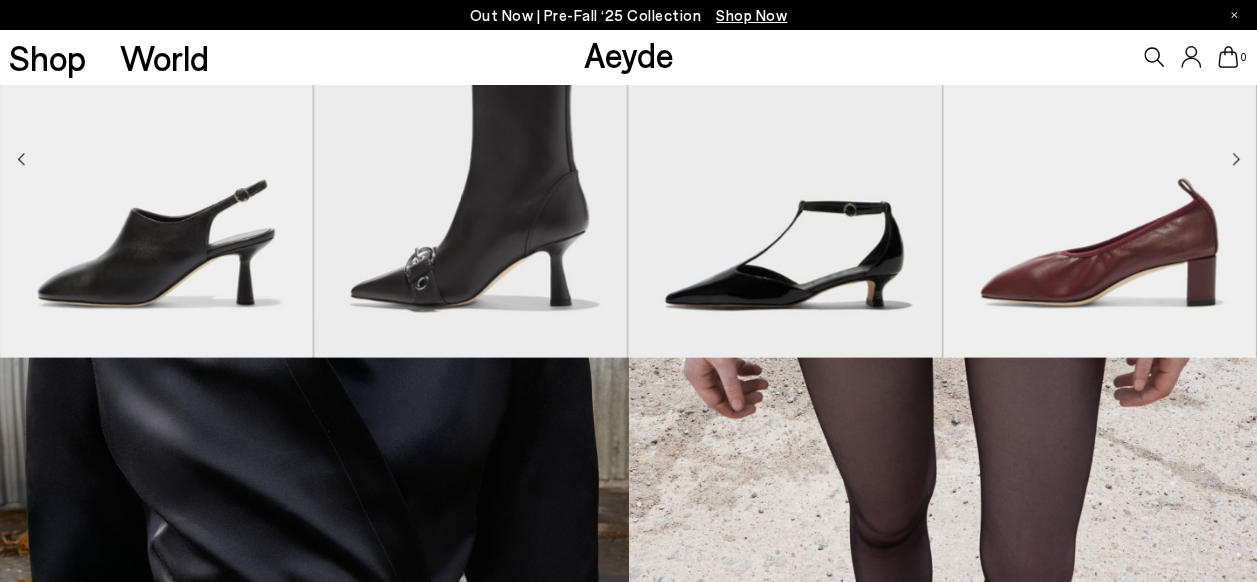 click 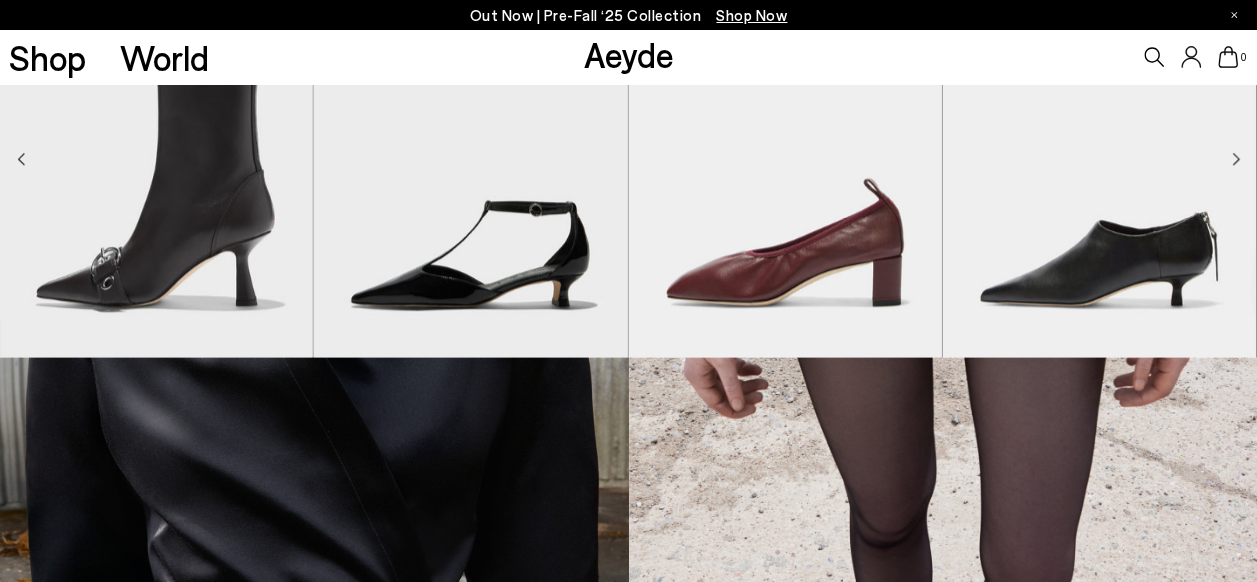 click 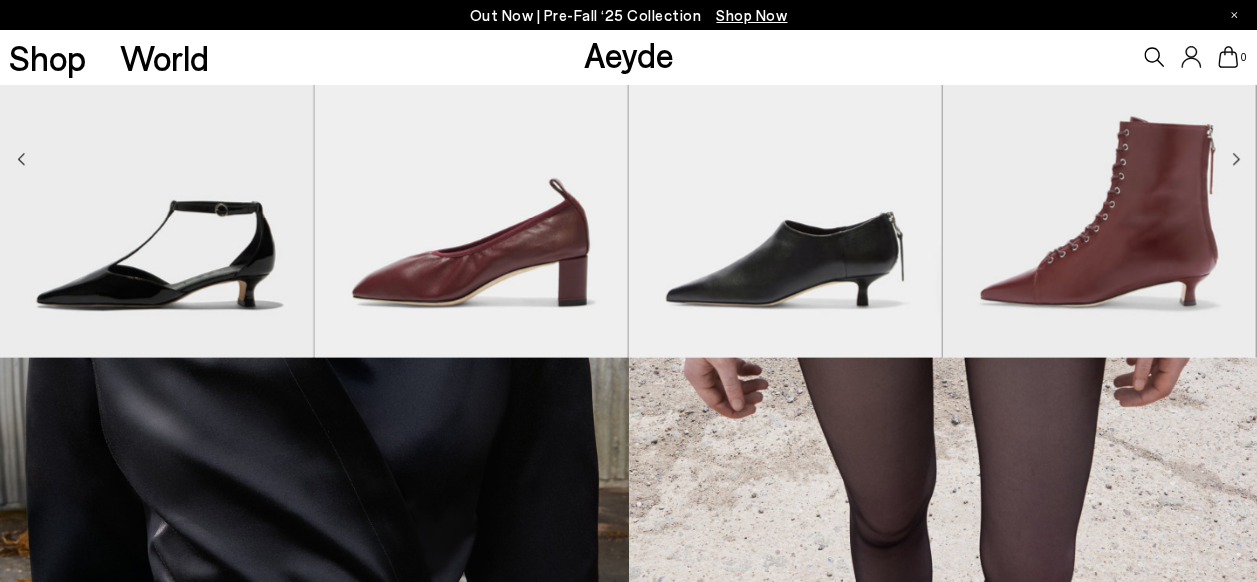 click 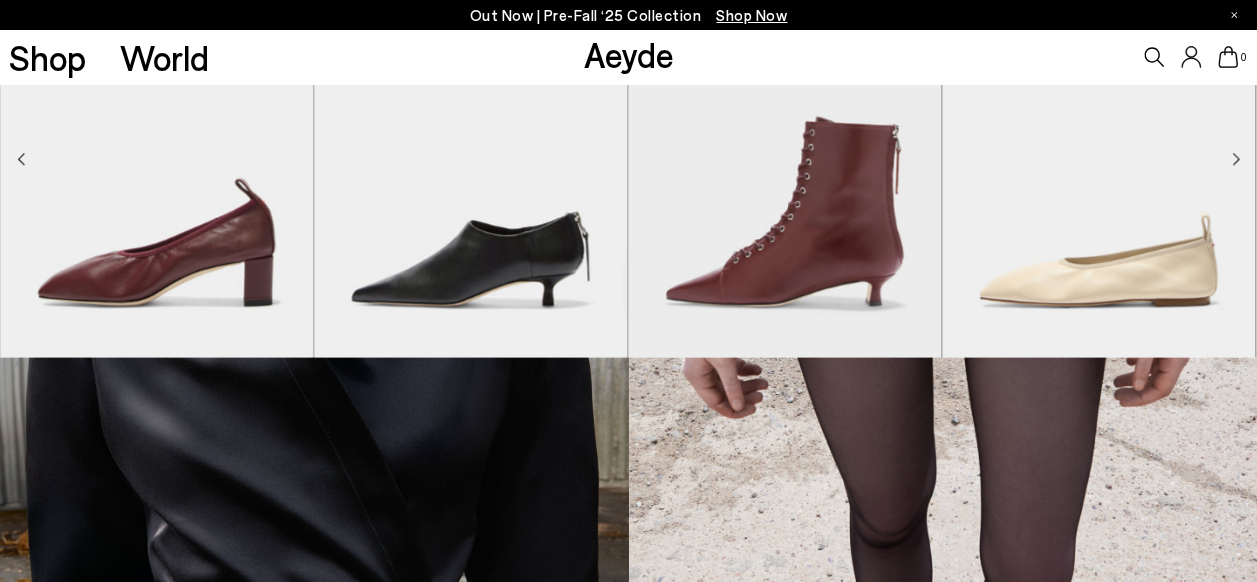 click 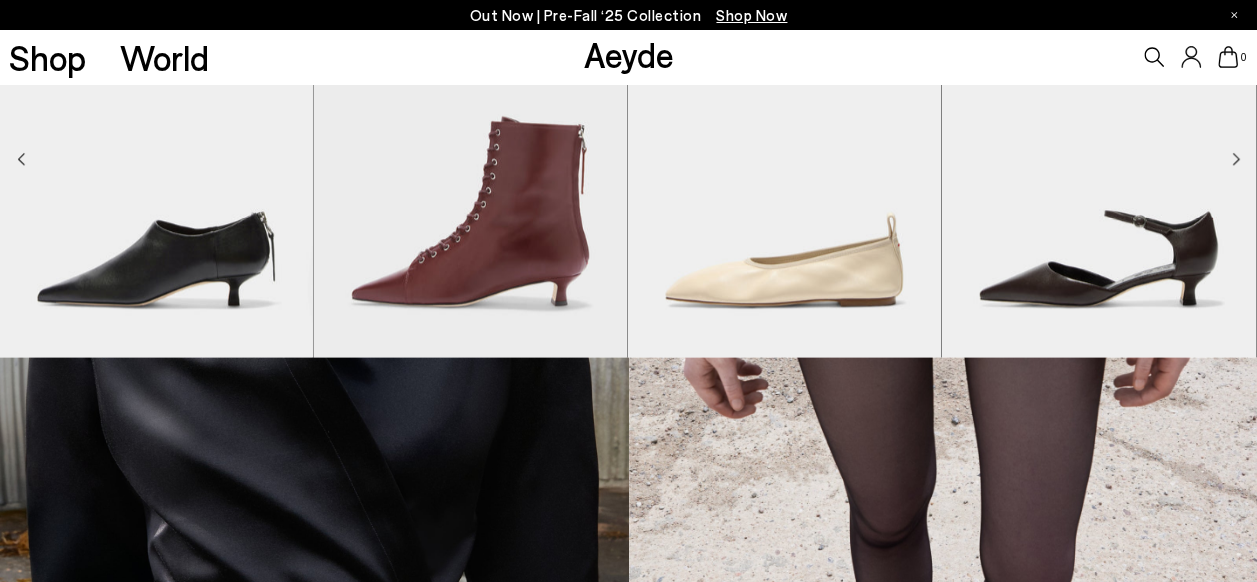 click 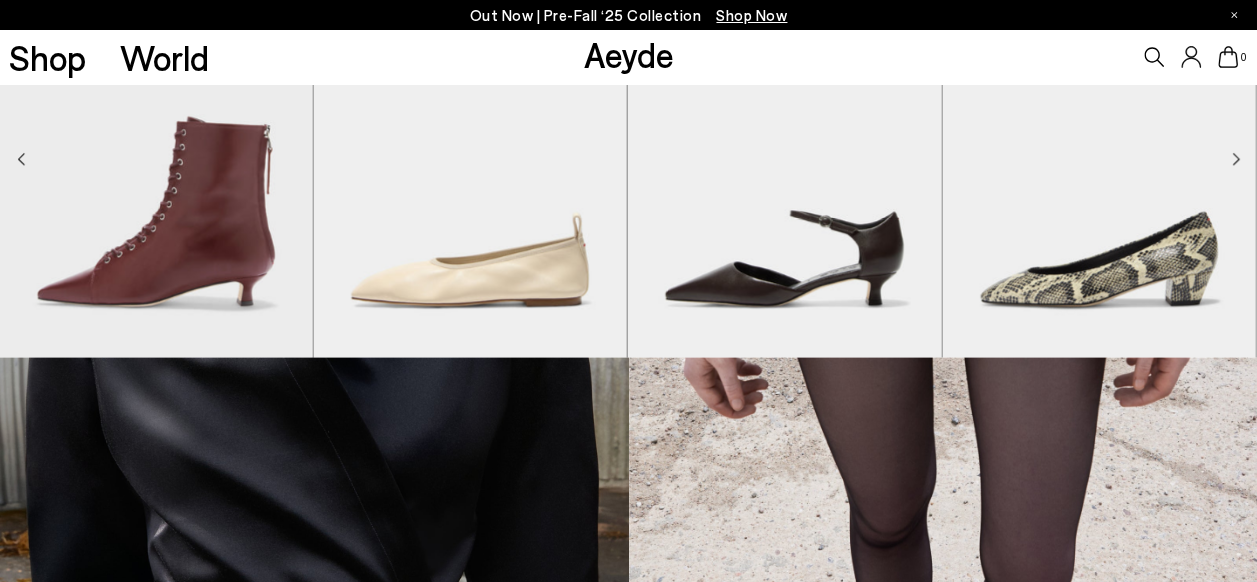 click 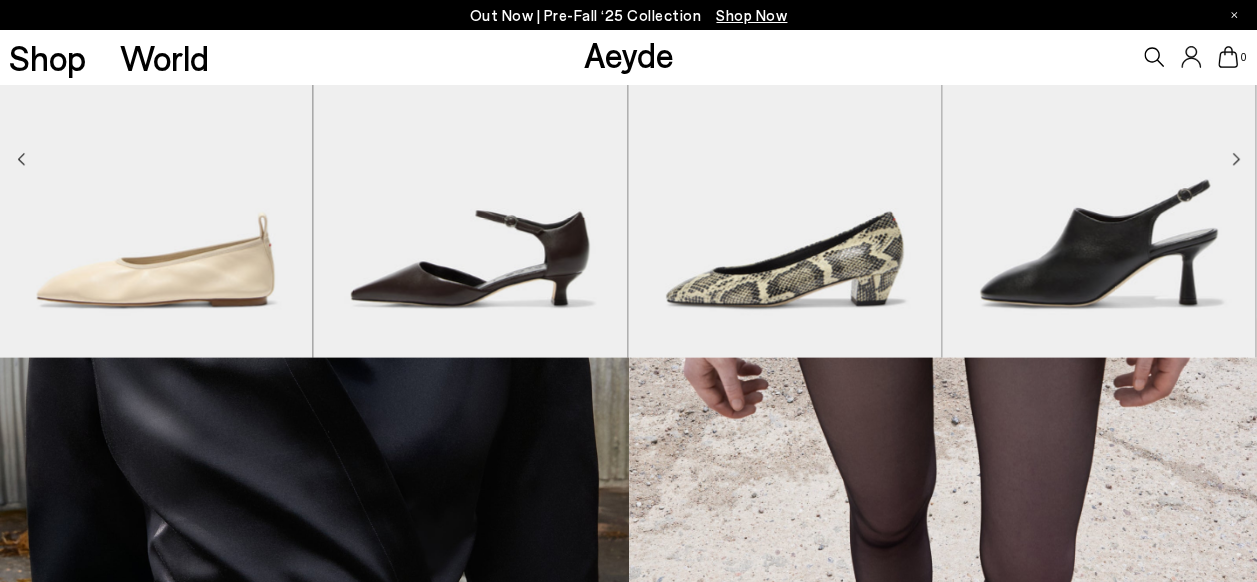 click 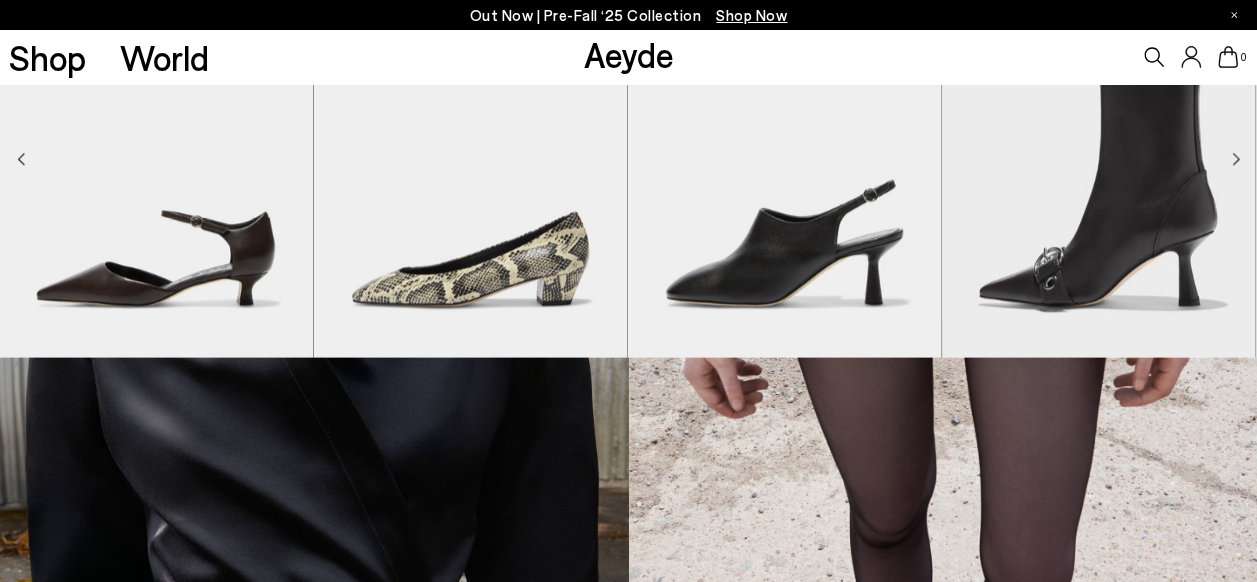 click 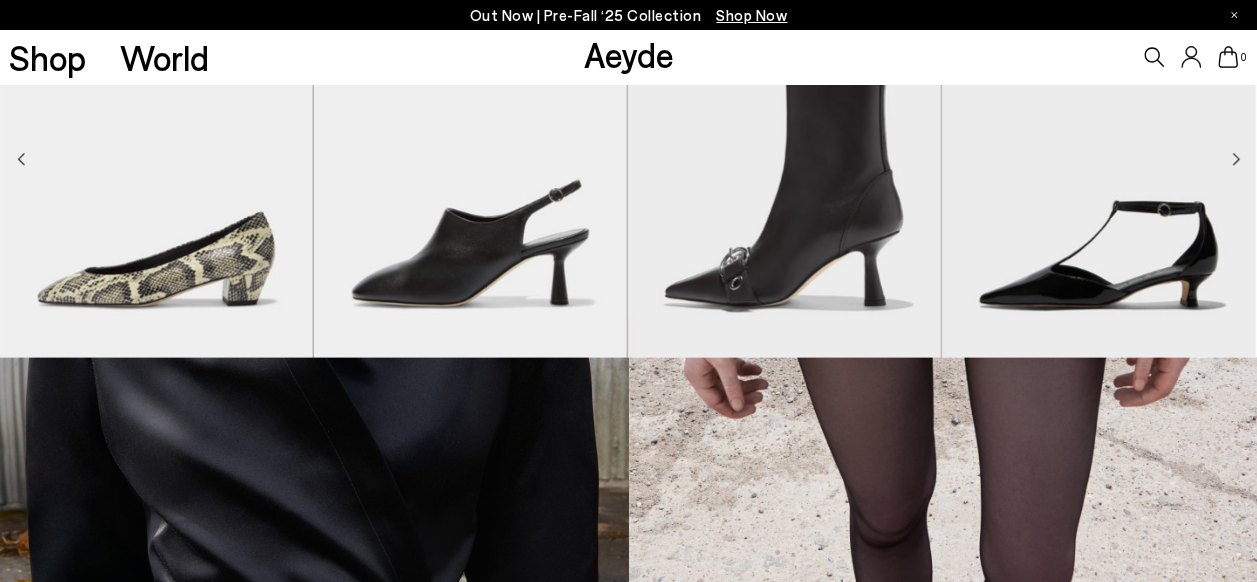 click 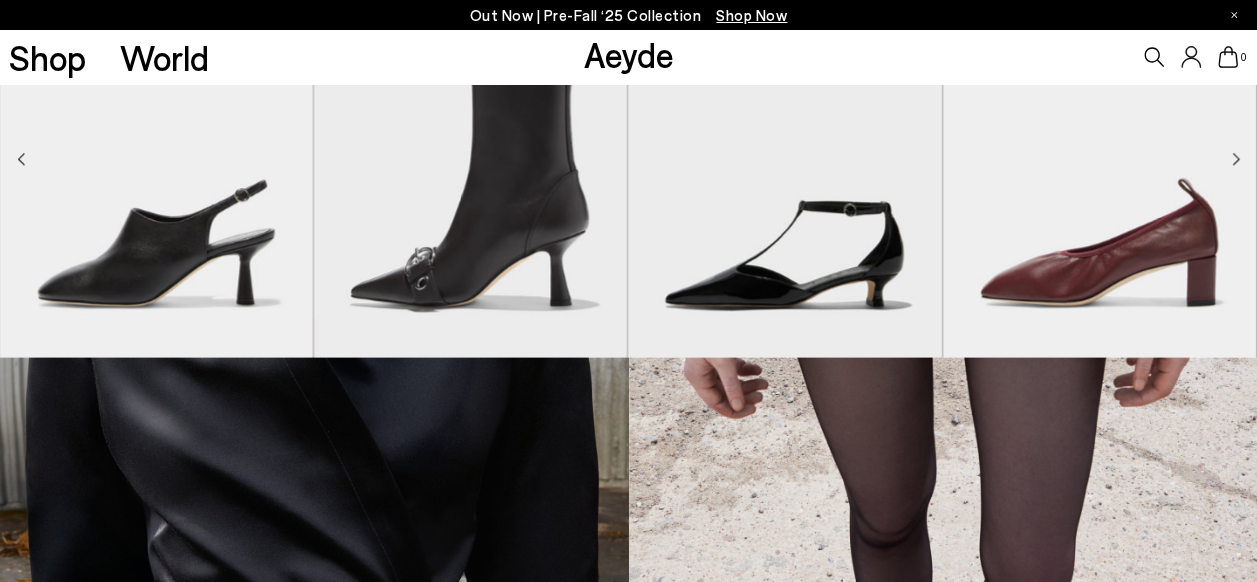 click 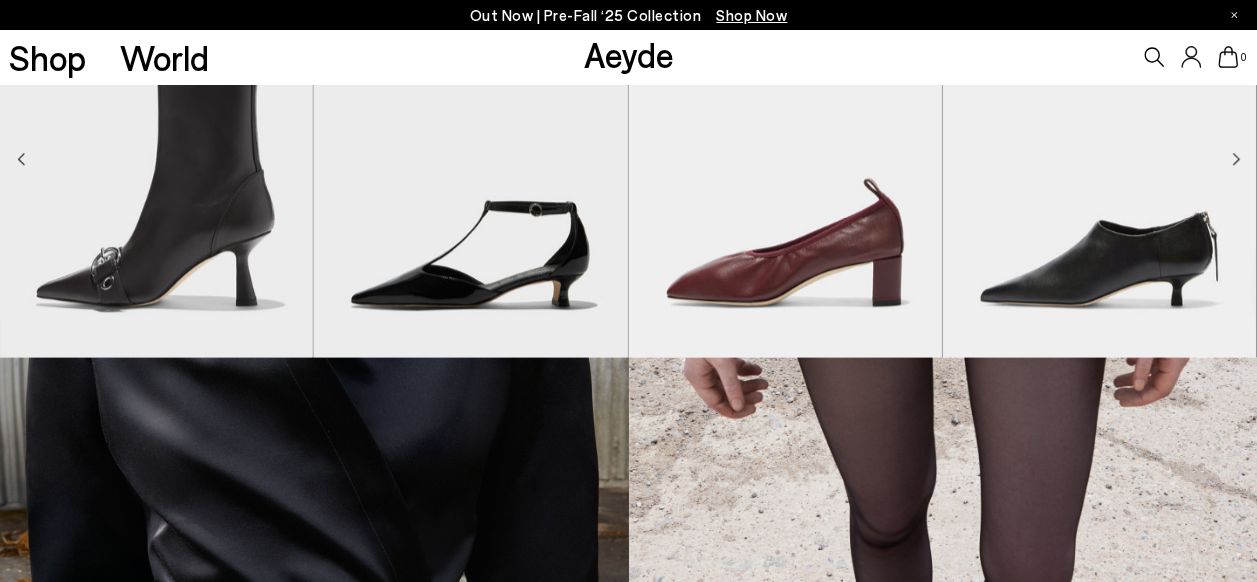 click 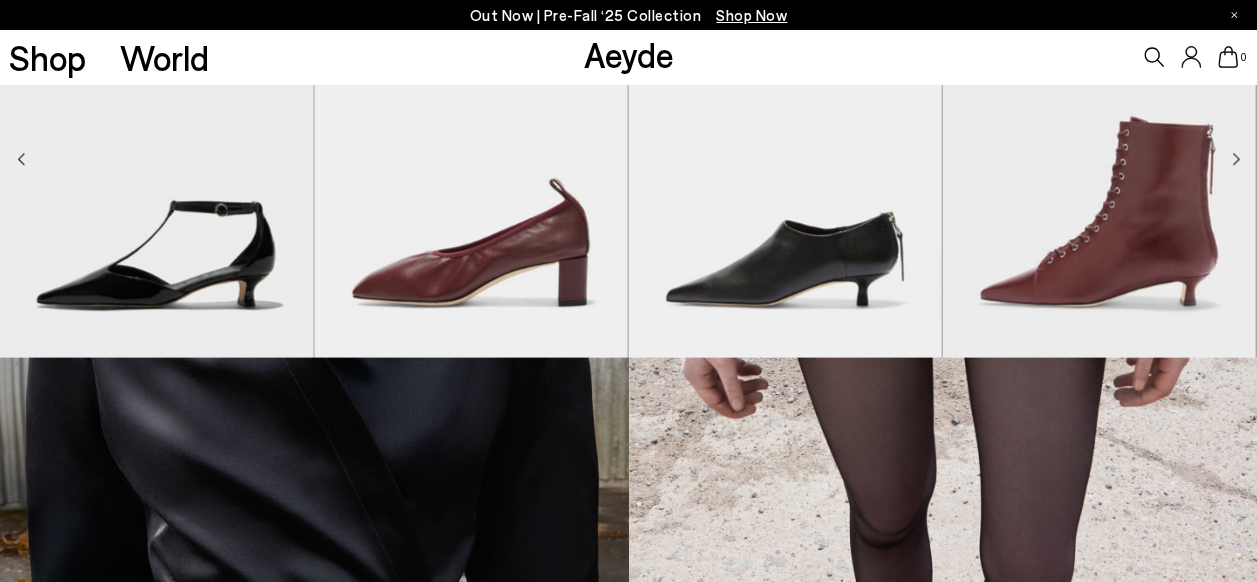 click 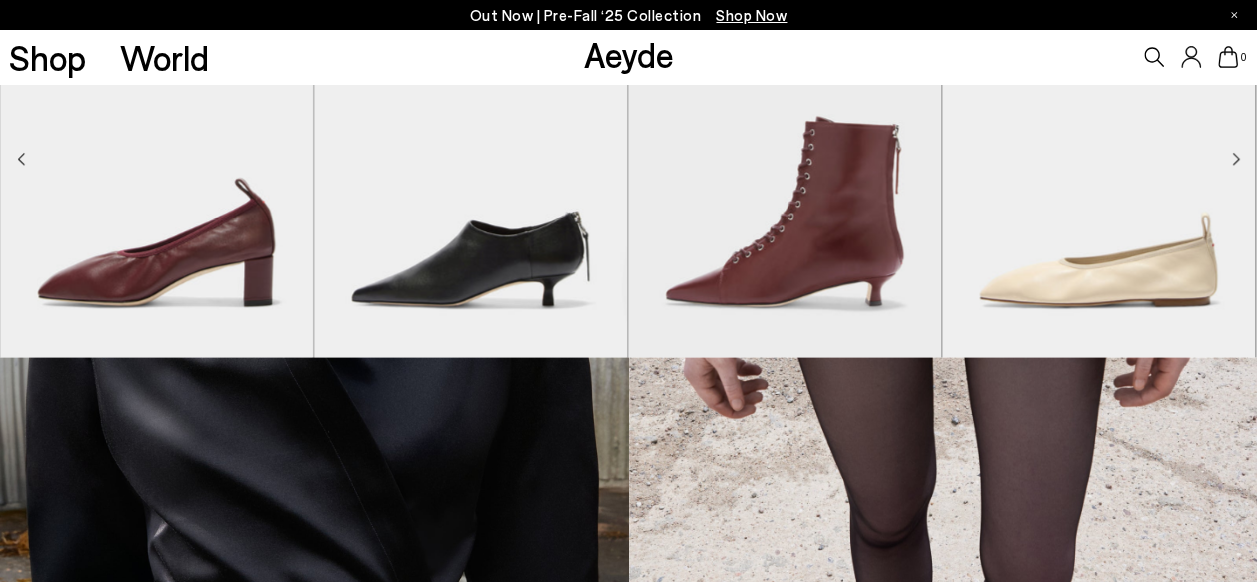click 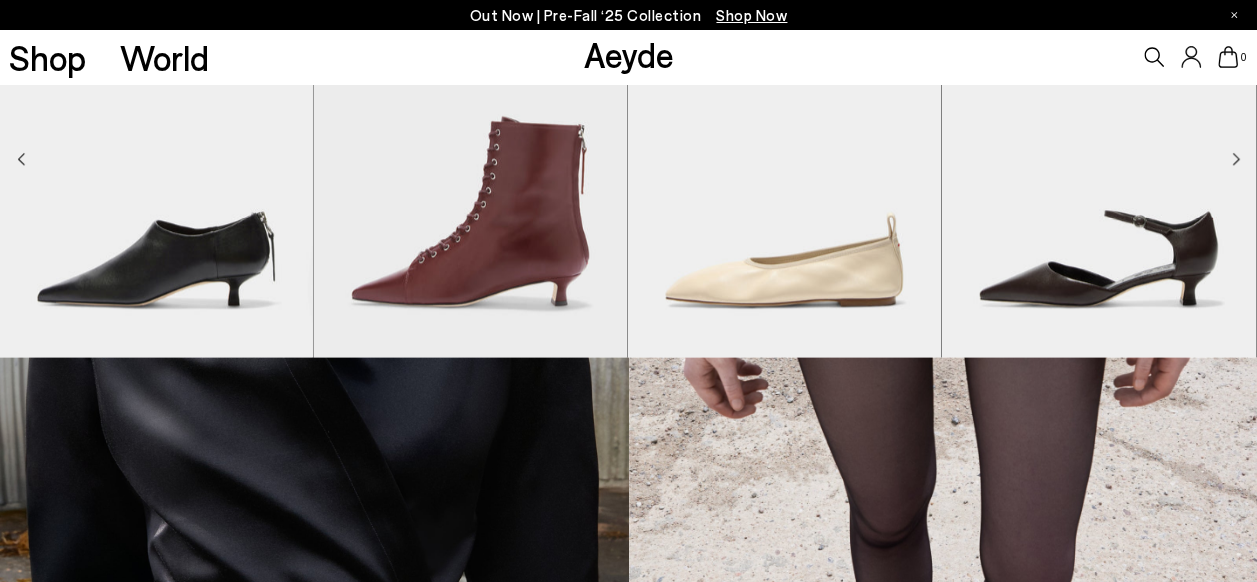 click 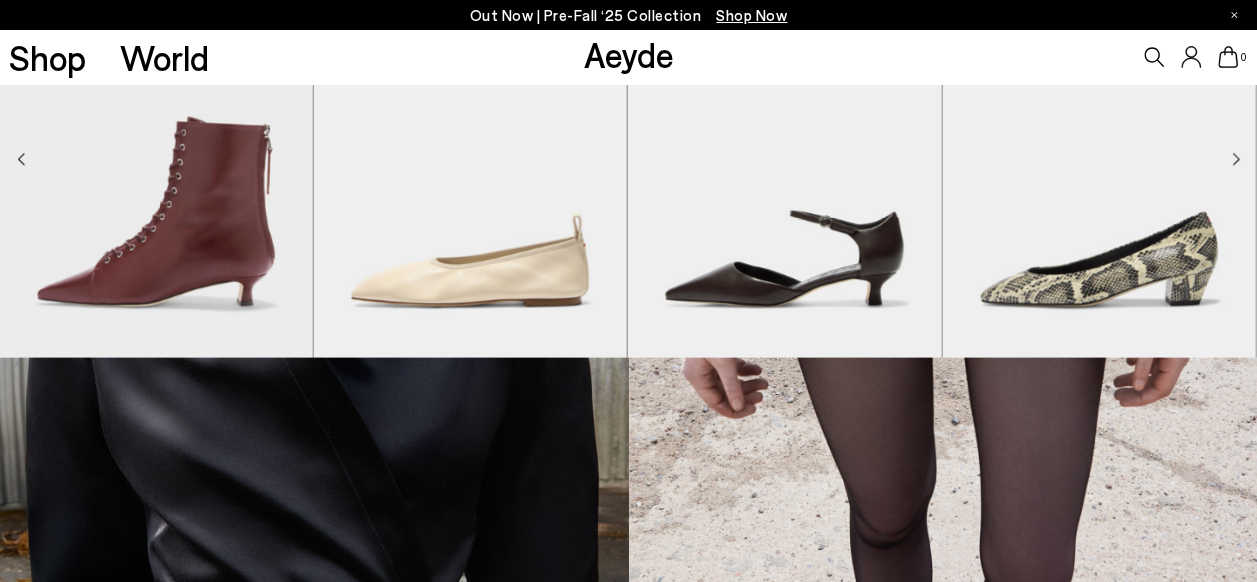 click 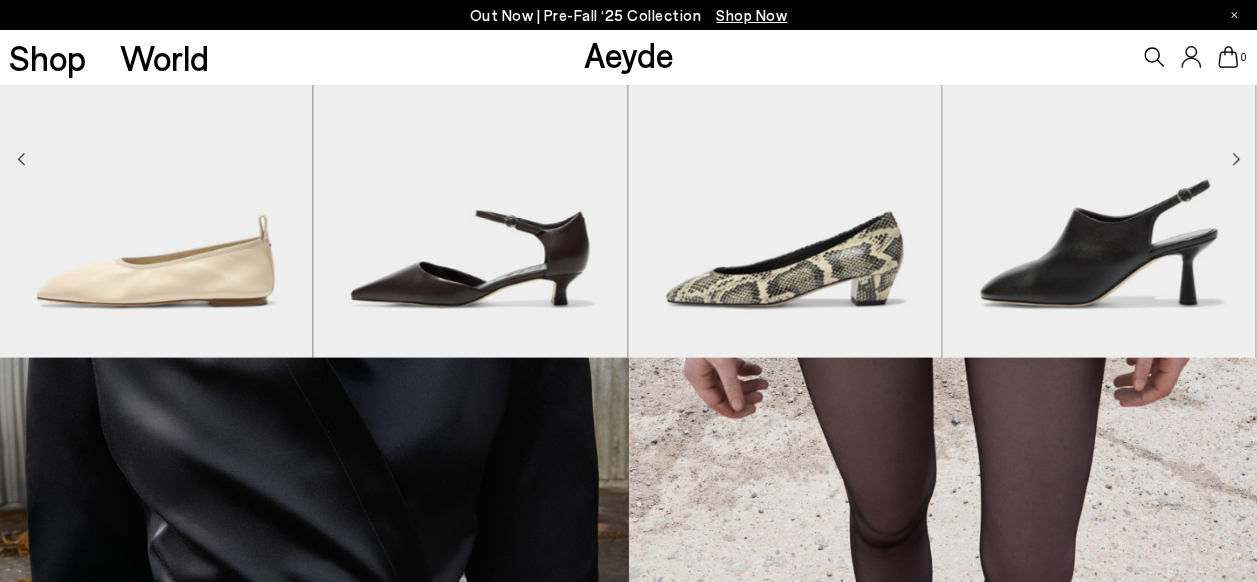 click 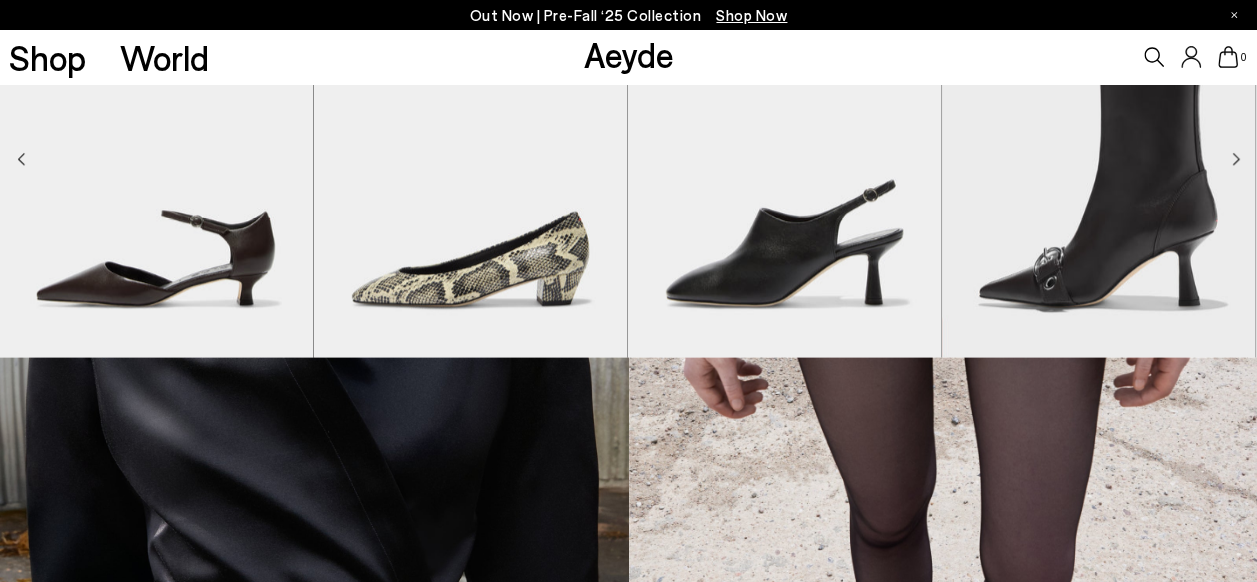 click 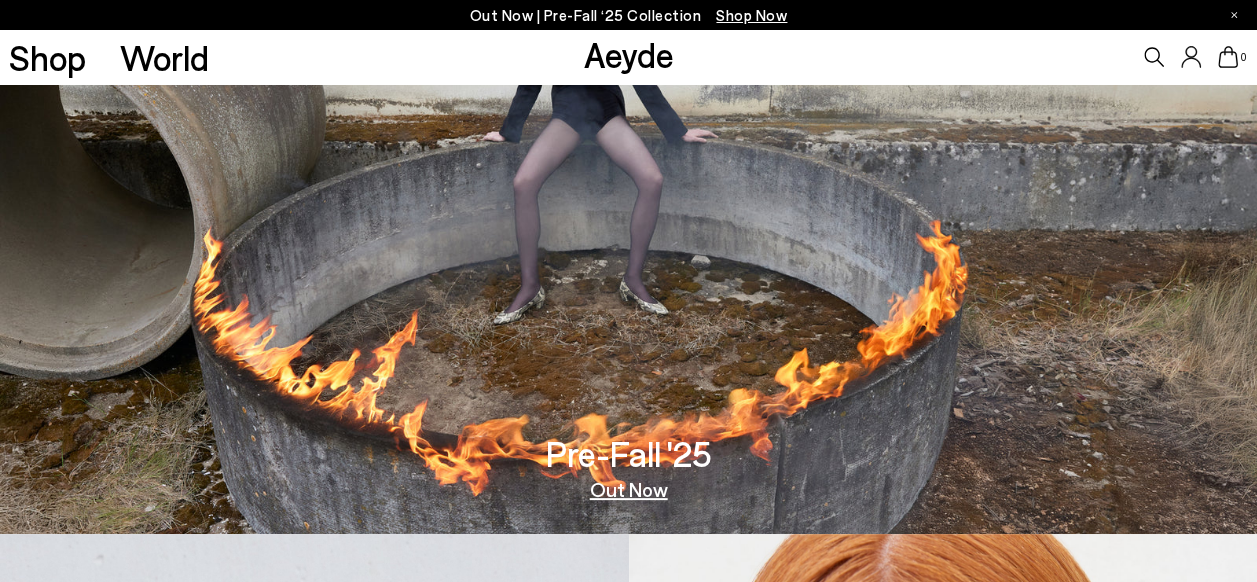 scroll, scrollTop: 0, scrollLeft: 0, axis: both 